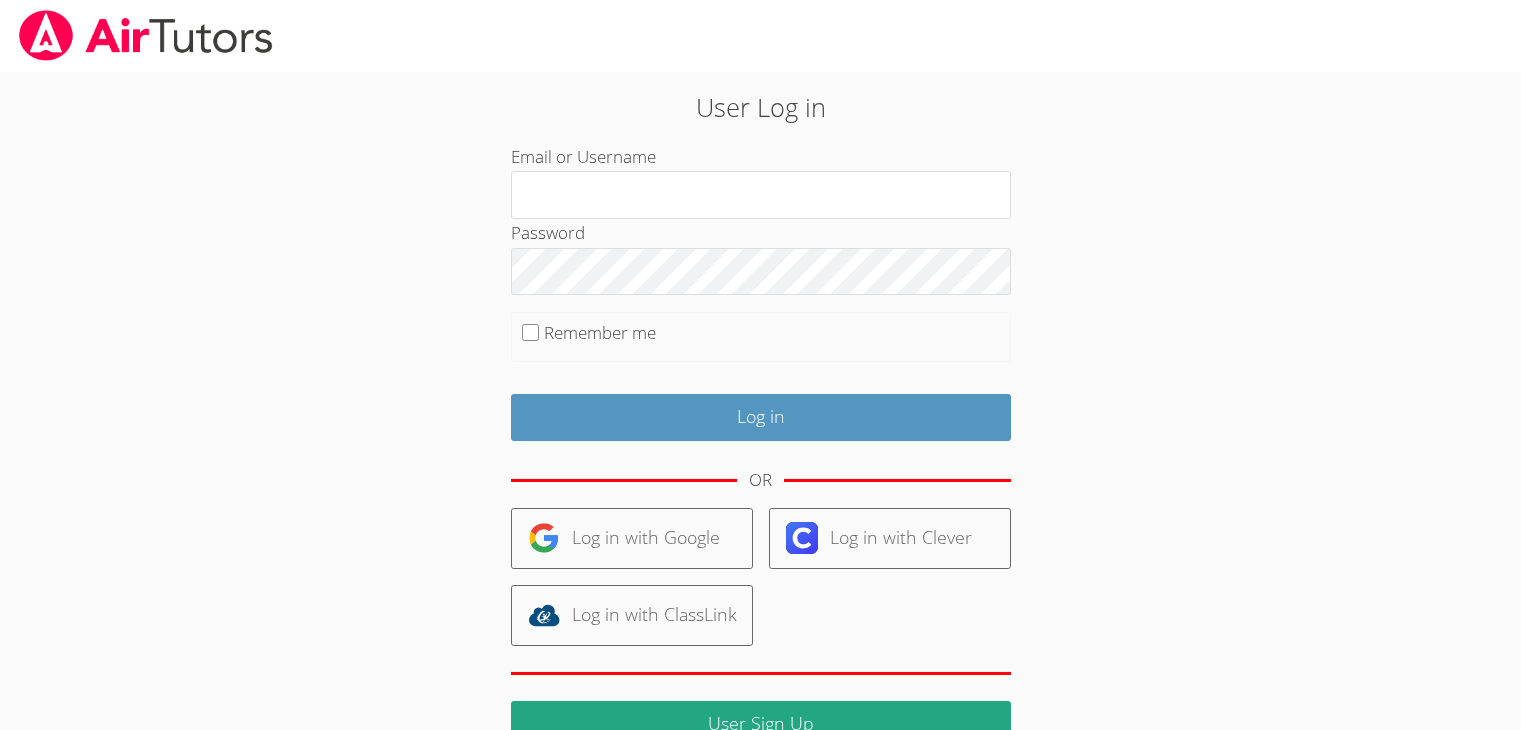 scroll, scrollTop: 0, scrollLeft: 0, axis: both 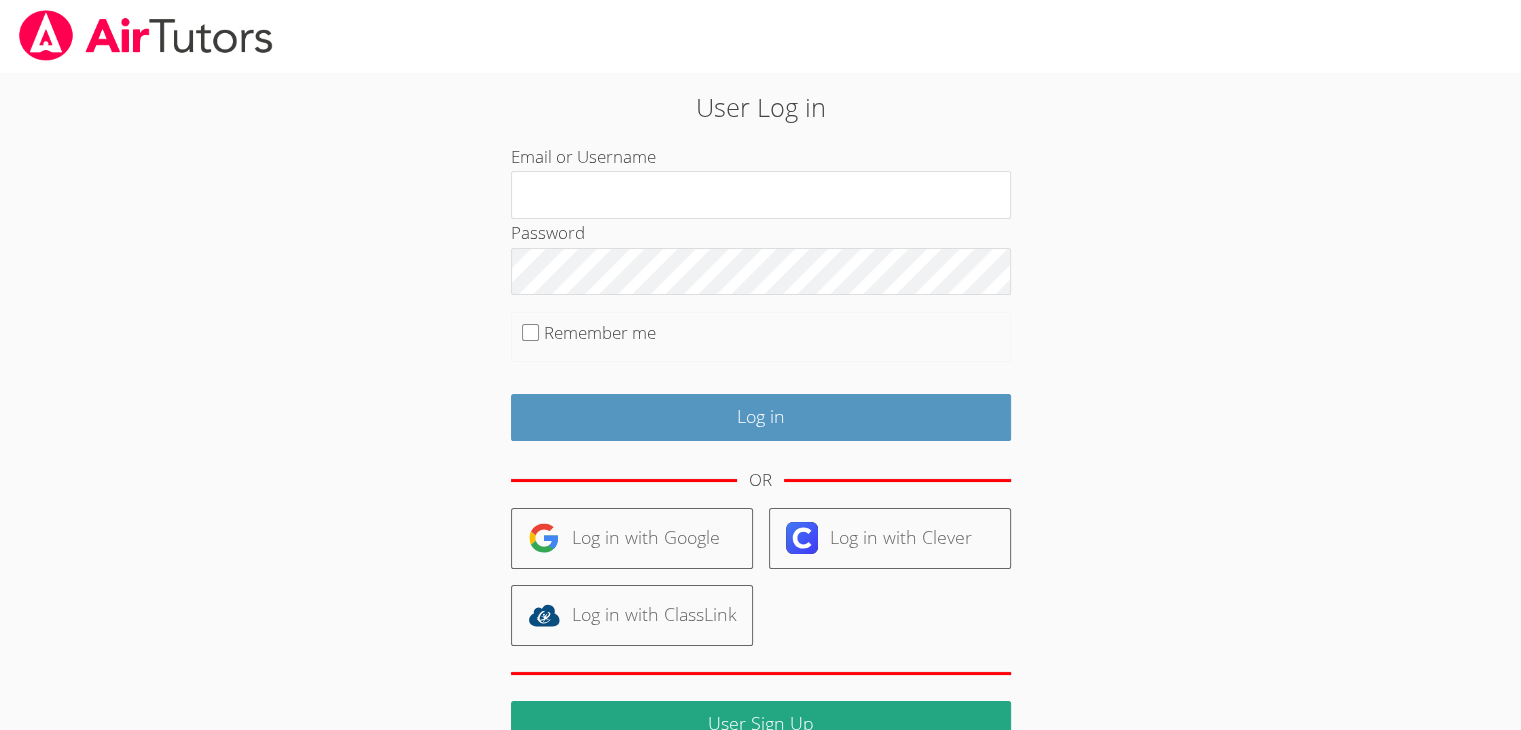 click on "Log in with Google" at bounding box center (632, 538) 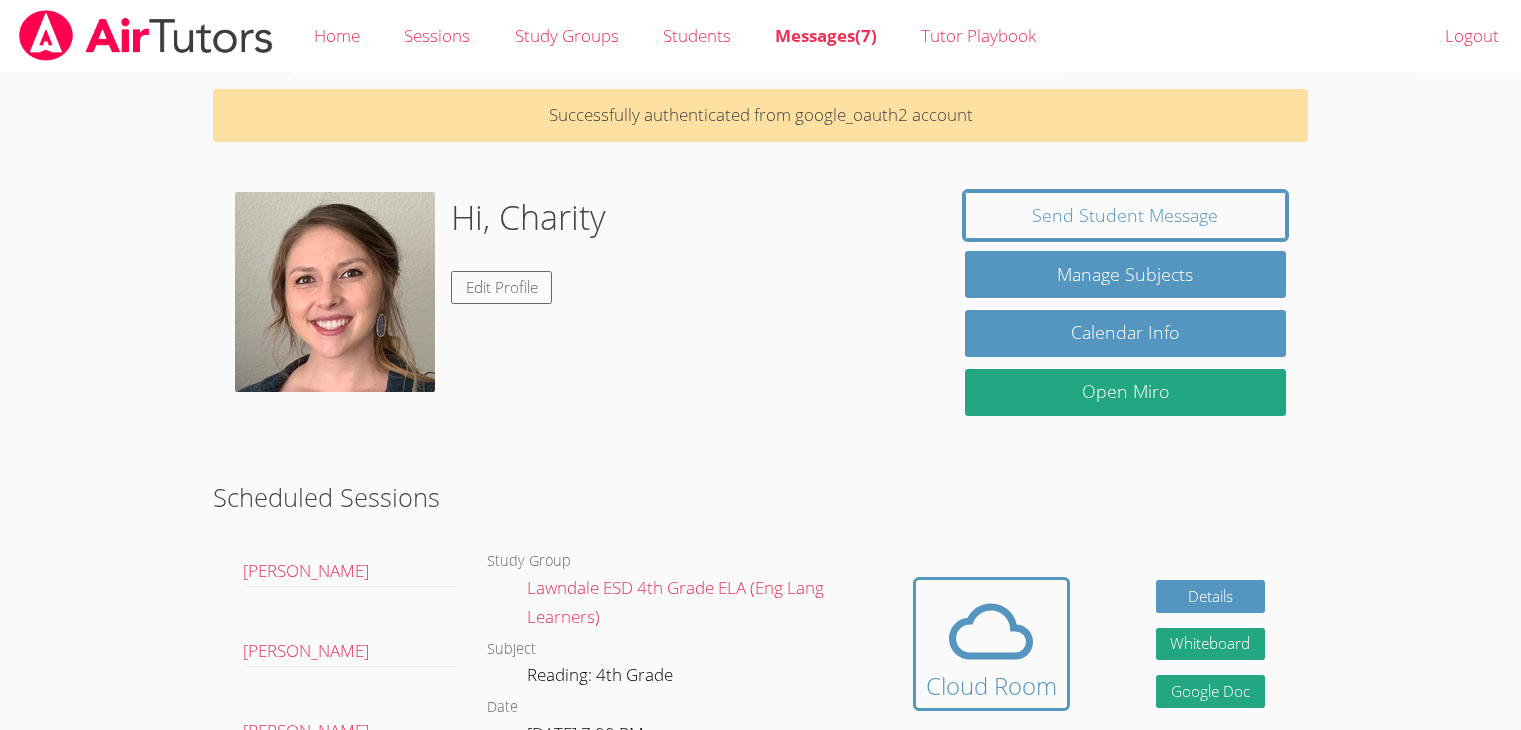 scroll, scrollTop: 0, scrollLeft: 0, axis: both 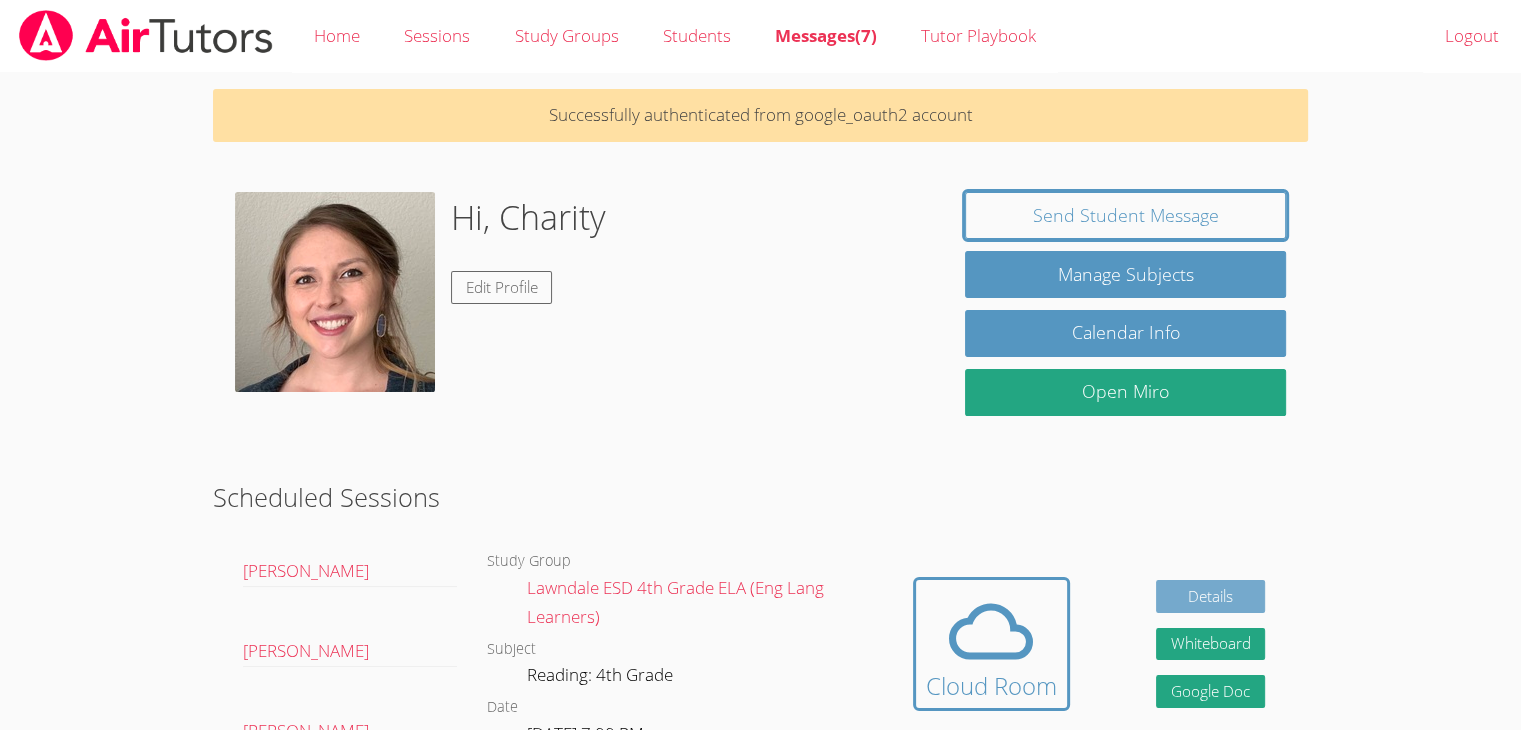 click on "Details" at bounding box center (1211, 596) 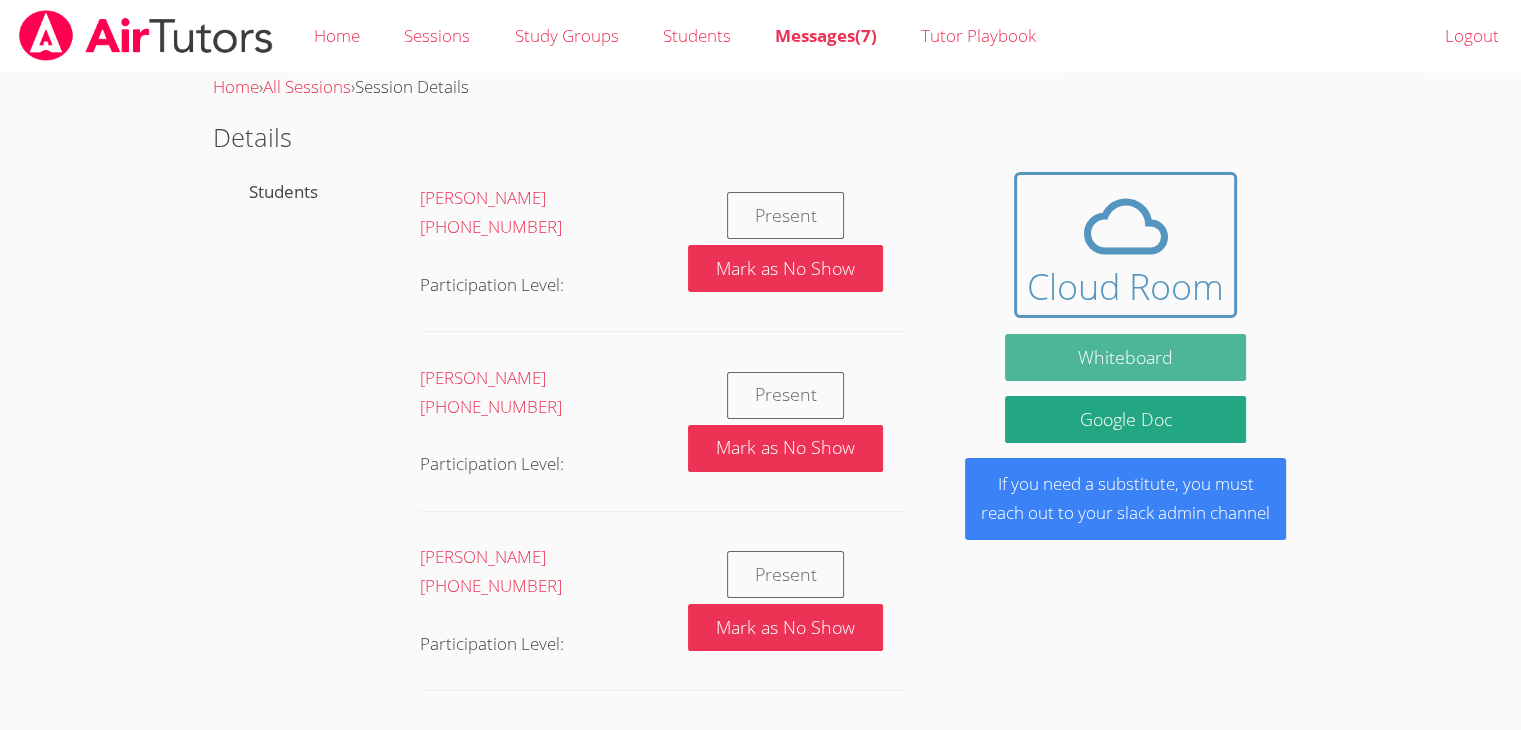 click on "Whiteboard" at bounding box center [1125, 357] 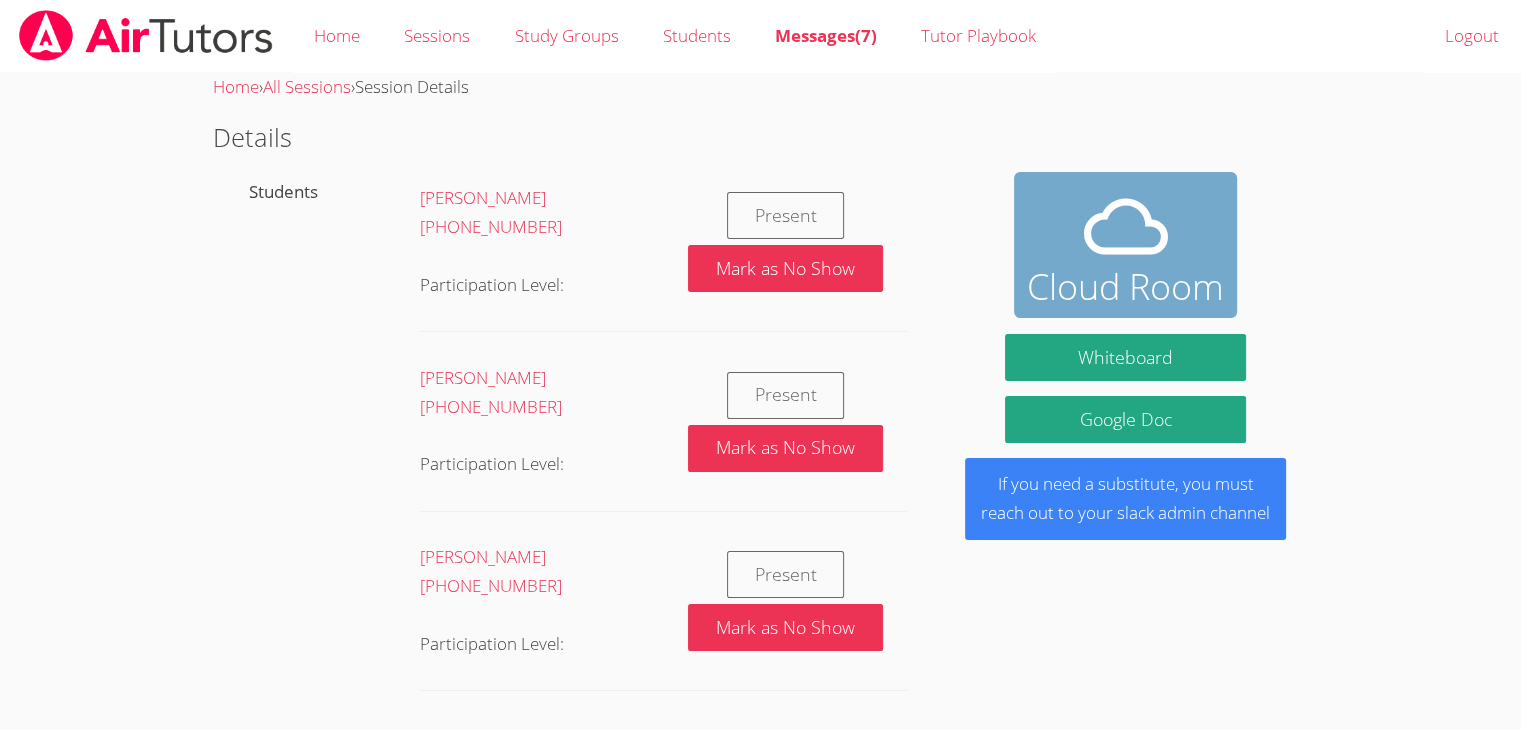 click at bounding box center (1125, 227) 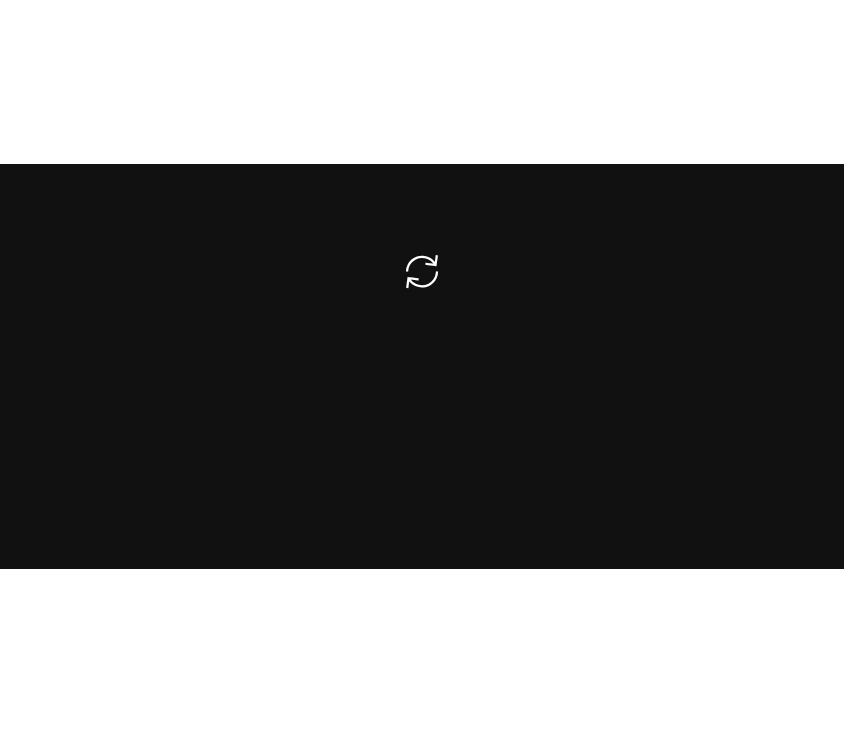 scroll, scrollTop: 0, scrollLeft: 0, axis: both 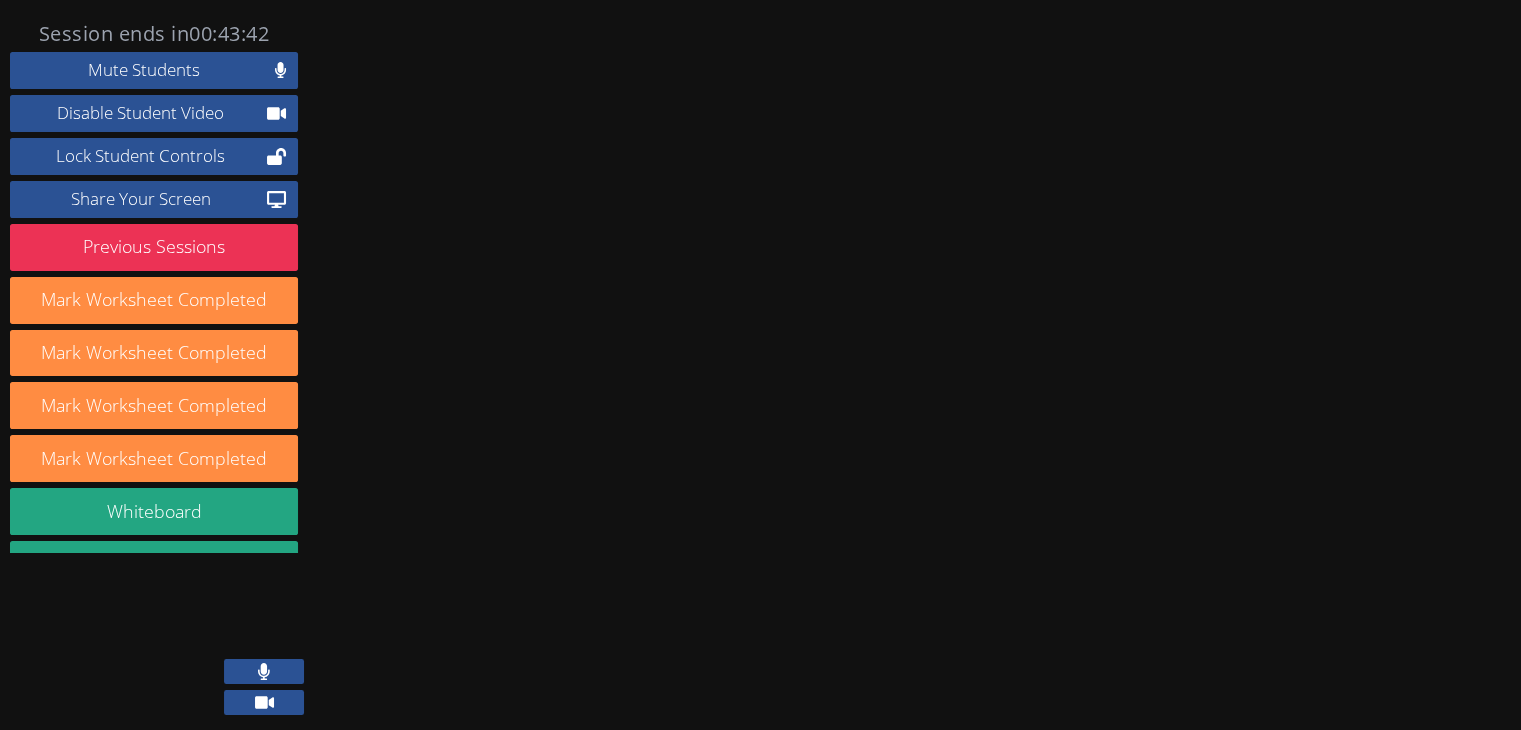 click at bounding box center [264, 671] 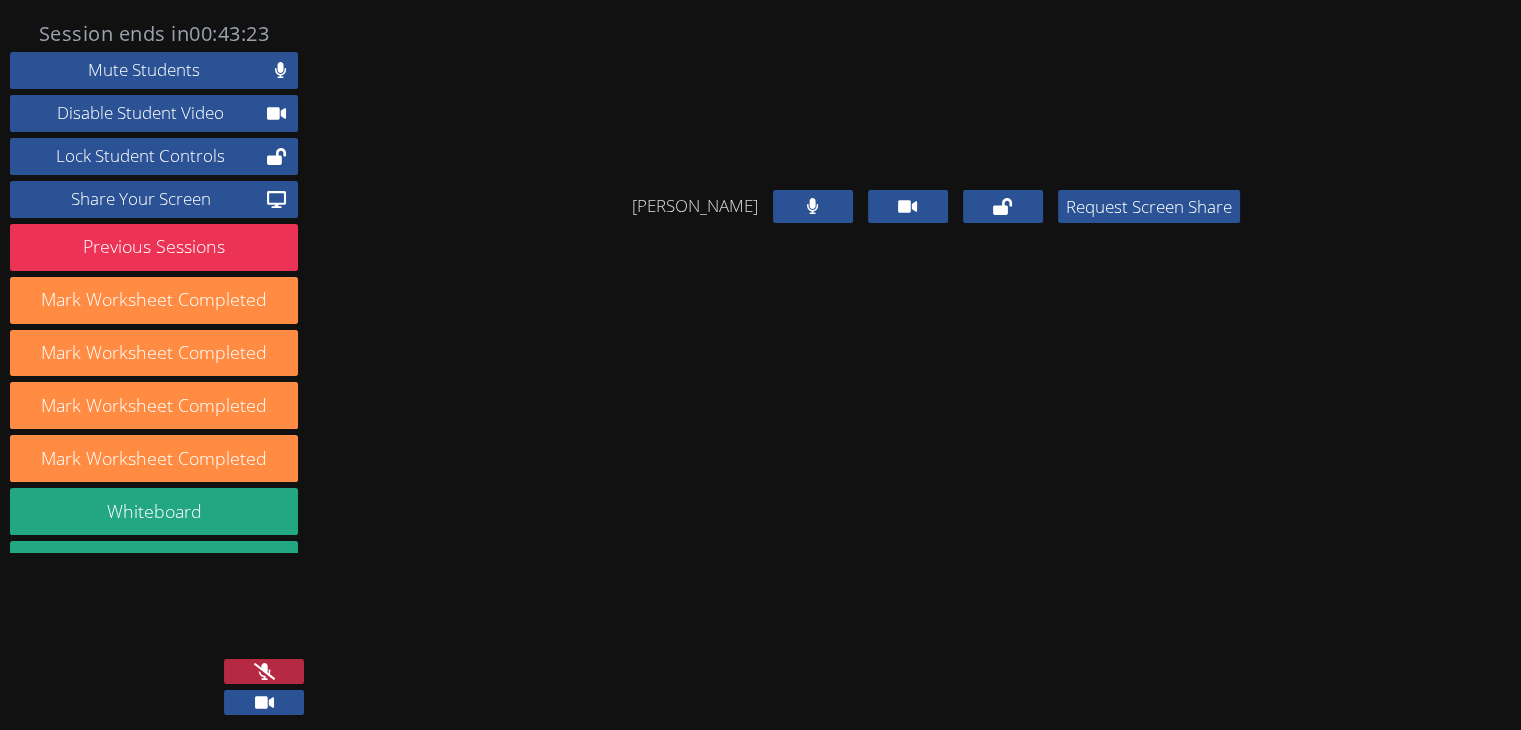 click 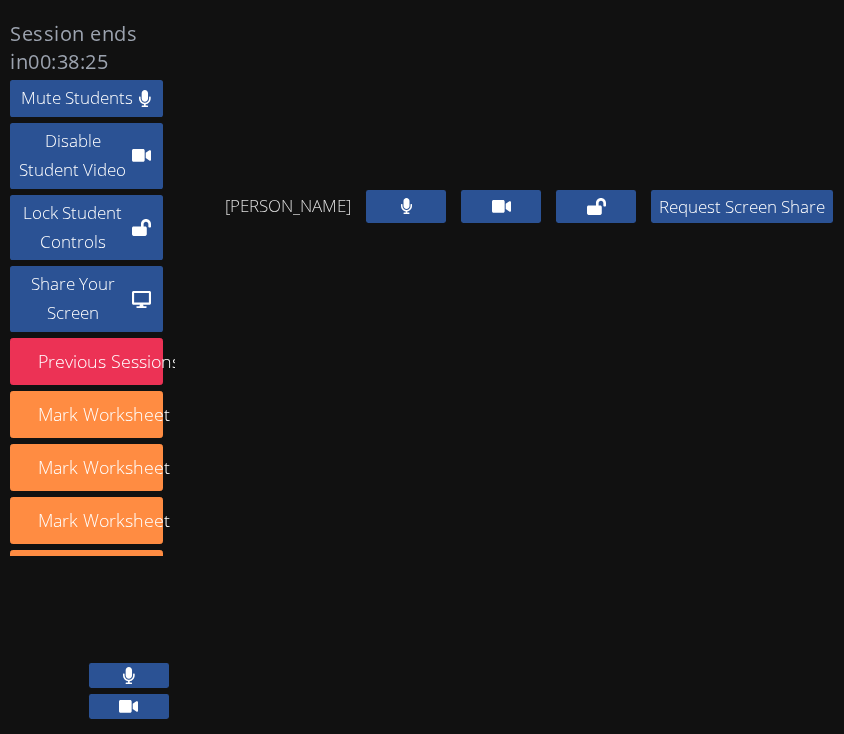 click at bounding box center [129, 675] 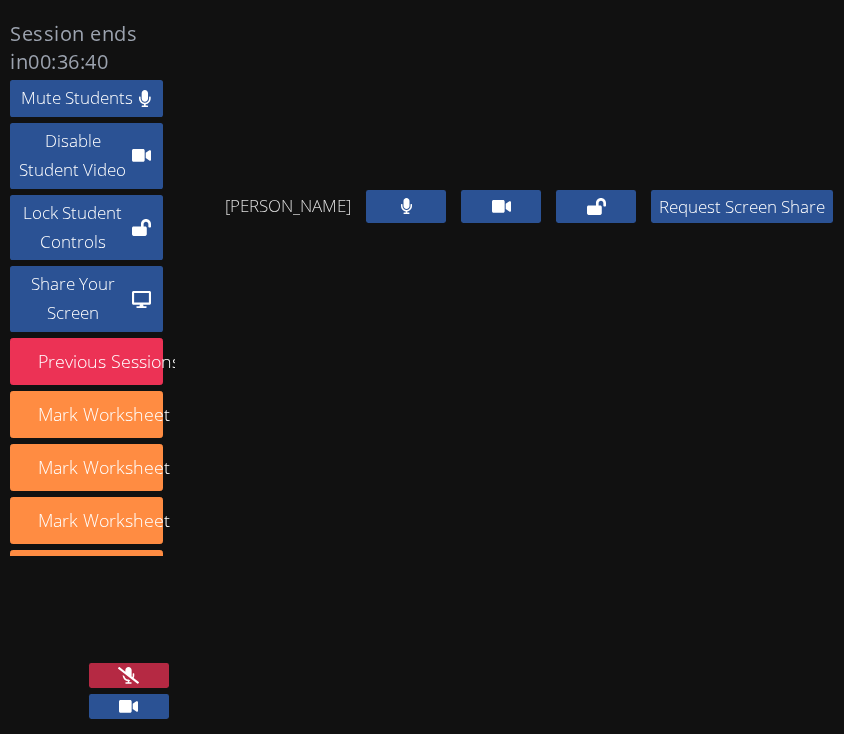 click at bounding box center (129, 675) 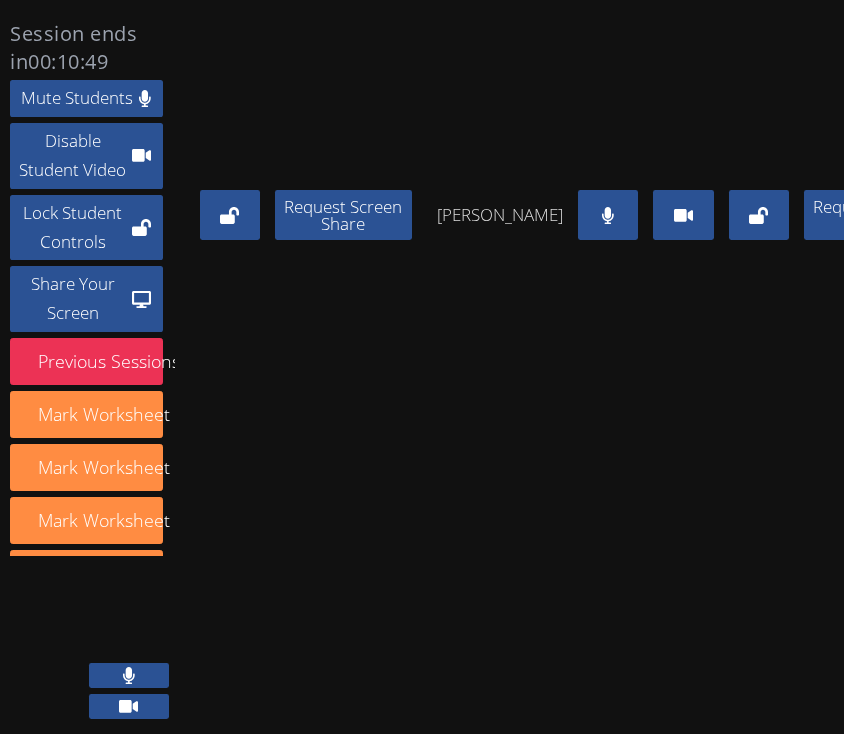 scroll, scrollTop: 0, scrollLeft: 0, axis: both 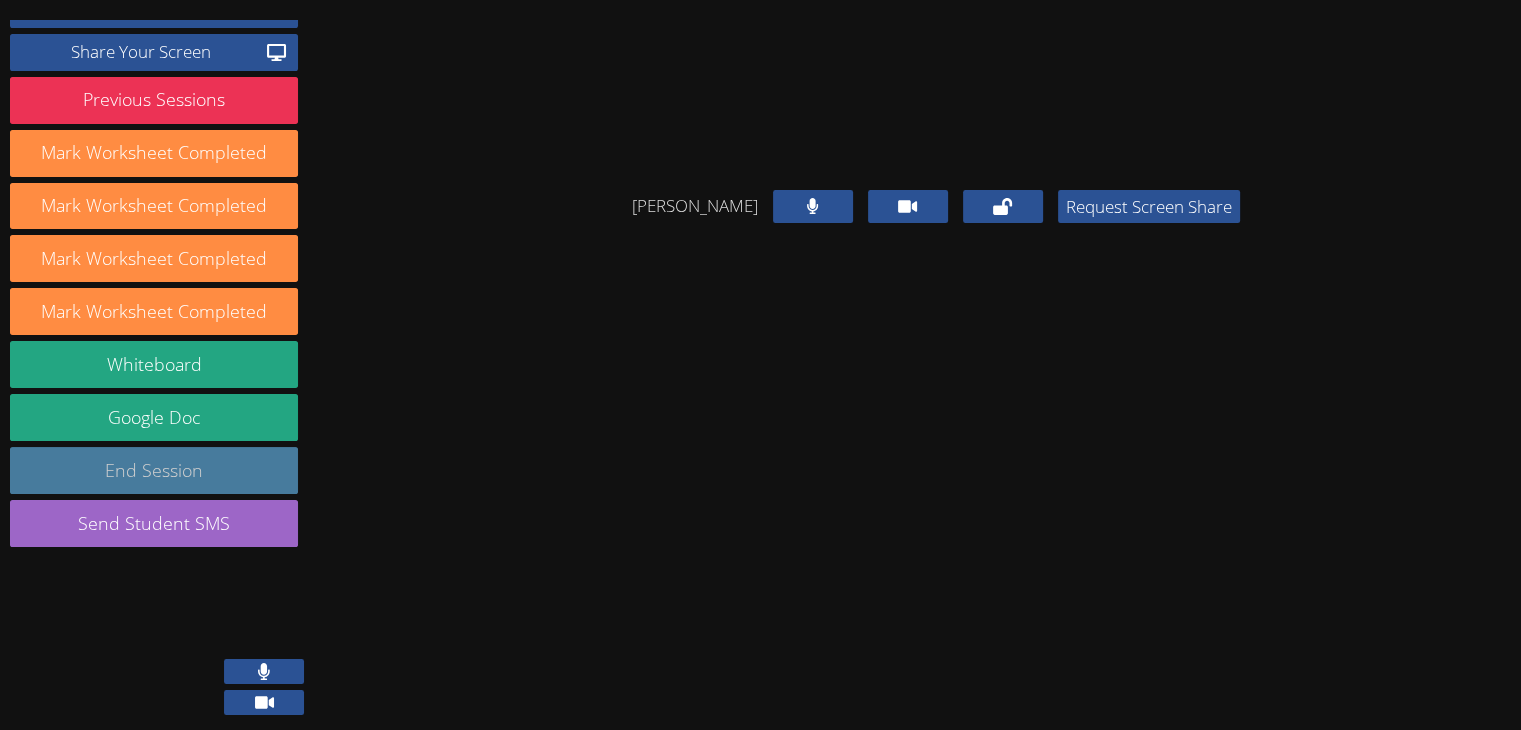 click on "End Session" at bounding box center (154, 470) 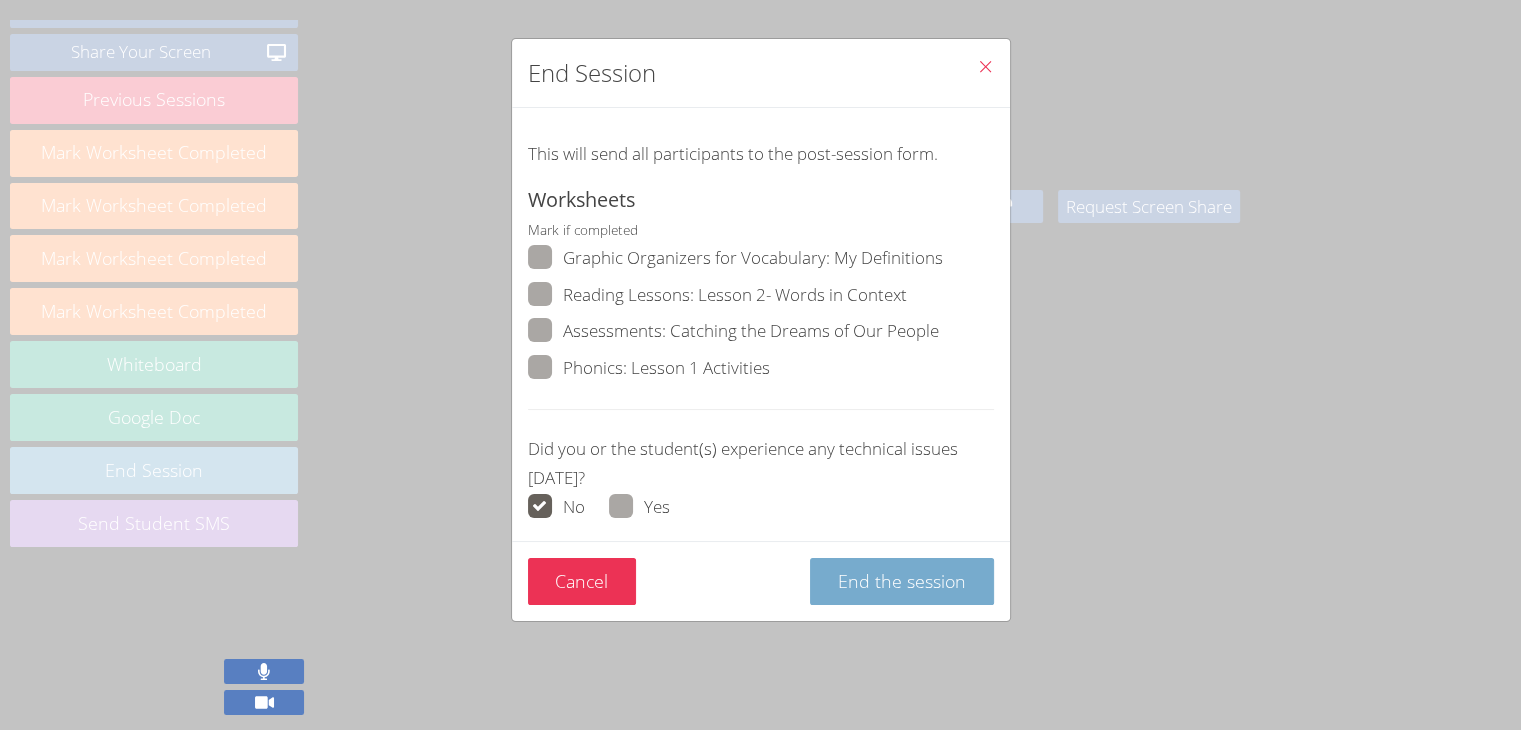 click on "End the session" at bounding box center [902, 581] 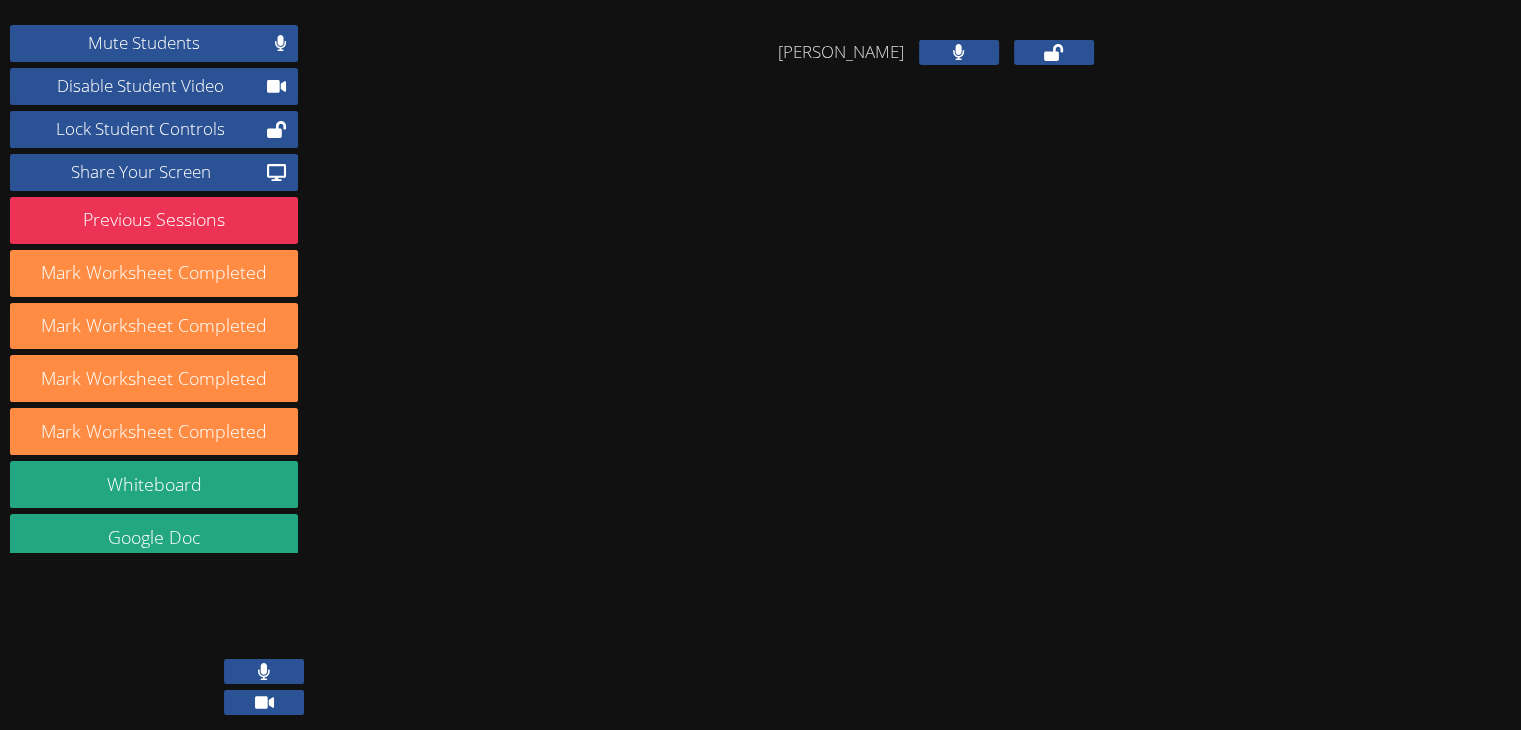 scroll, scrollTop: 120, scrollLeft: 0, axis: vertical 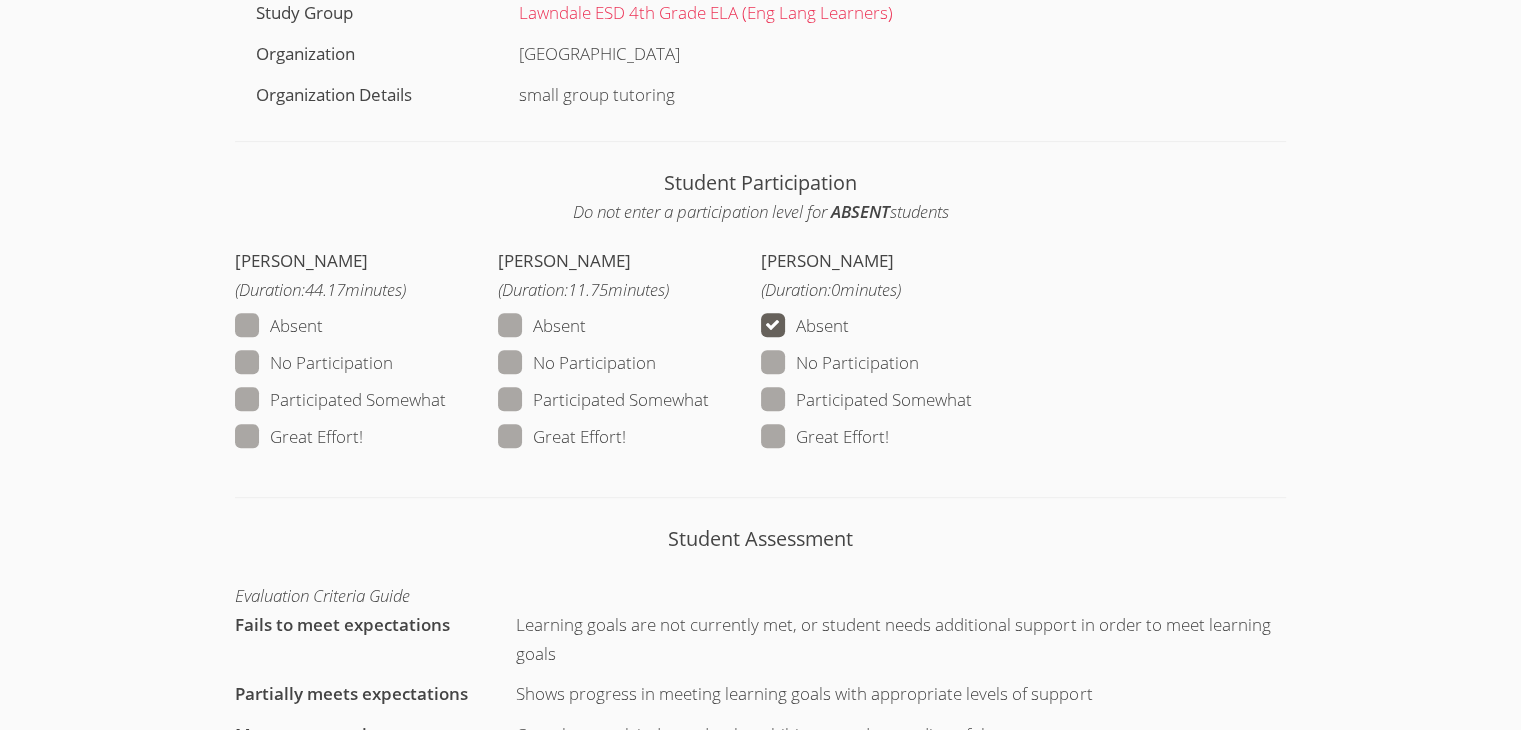 click on "Great Effort!" at bounding box center [299, 437] 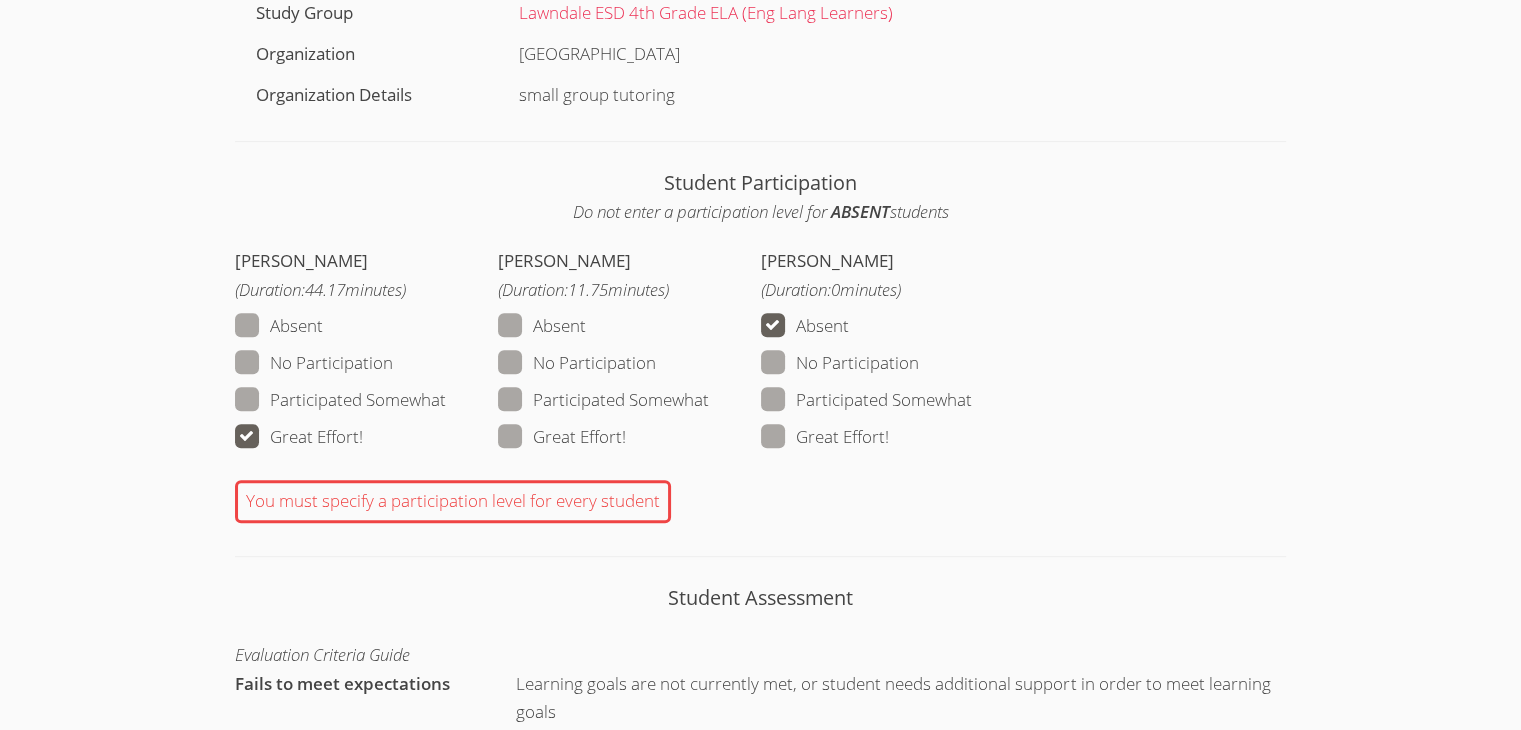 click on "Great Effort!" at bounding box center (562, 437) 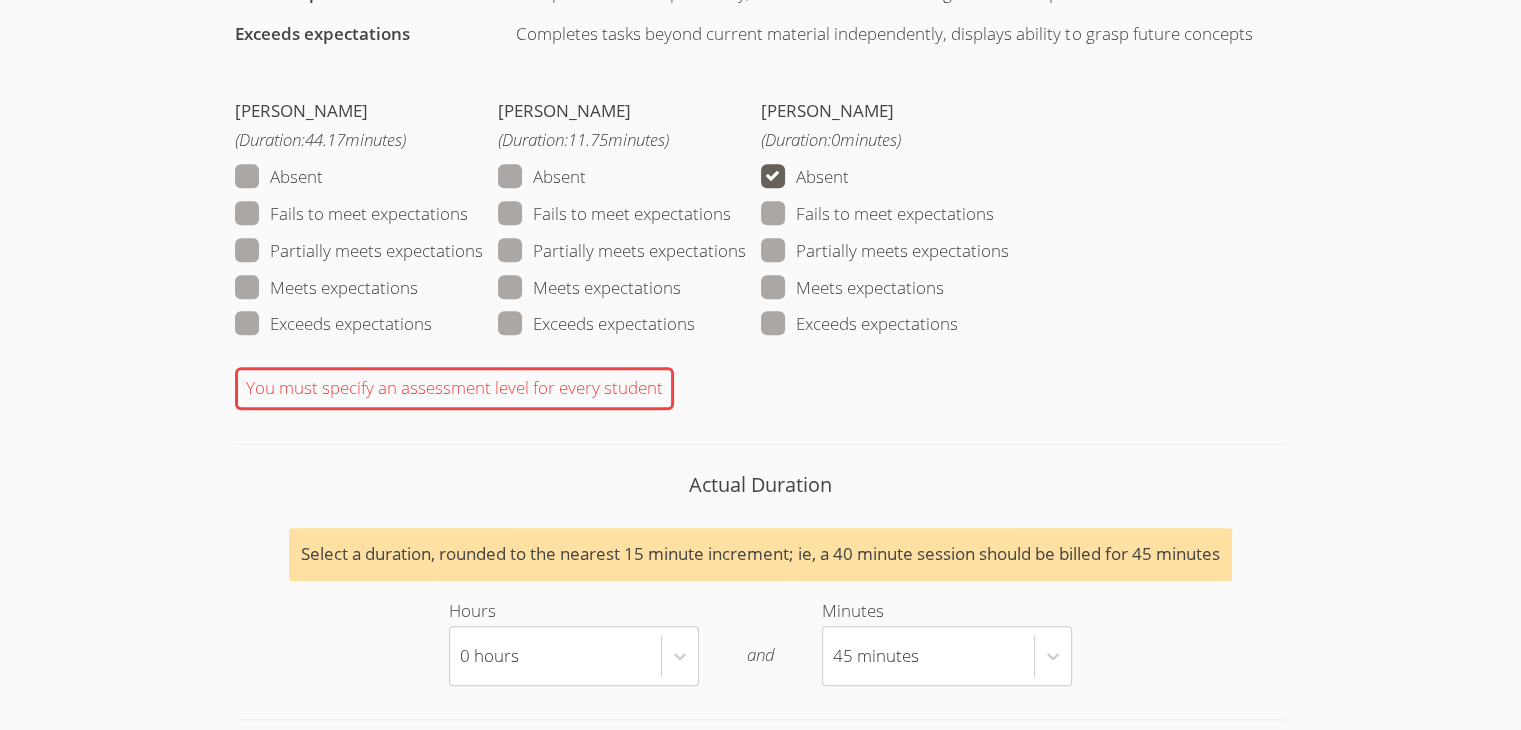 scroll, scrollTop: 1652, scrollLeft: 0, axis: vertical 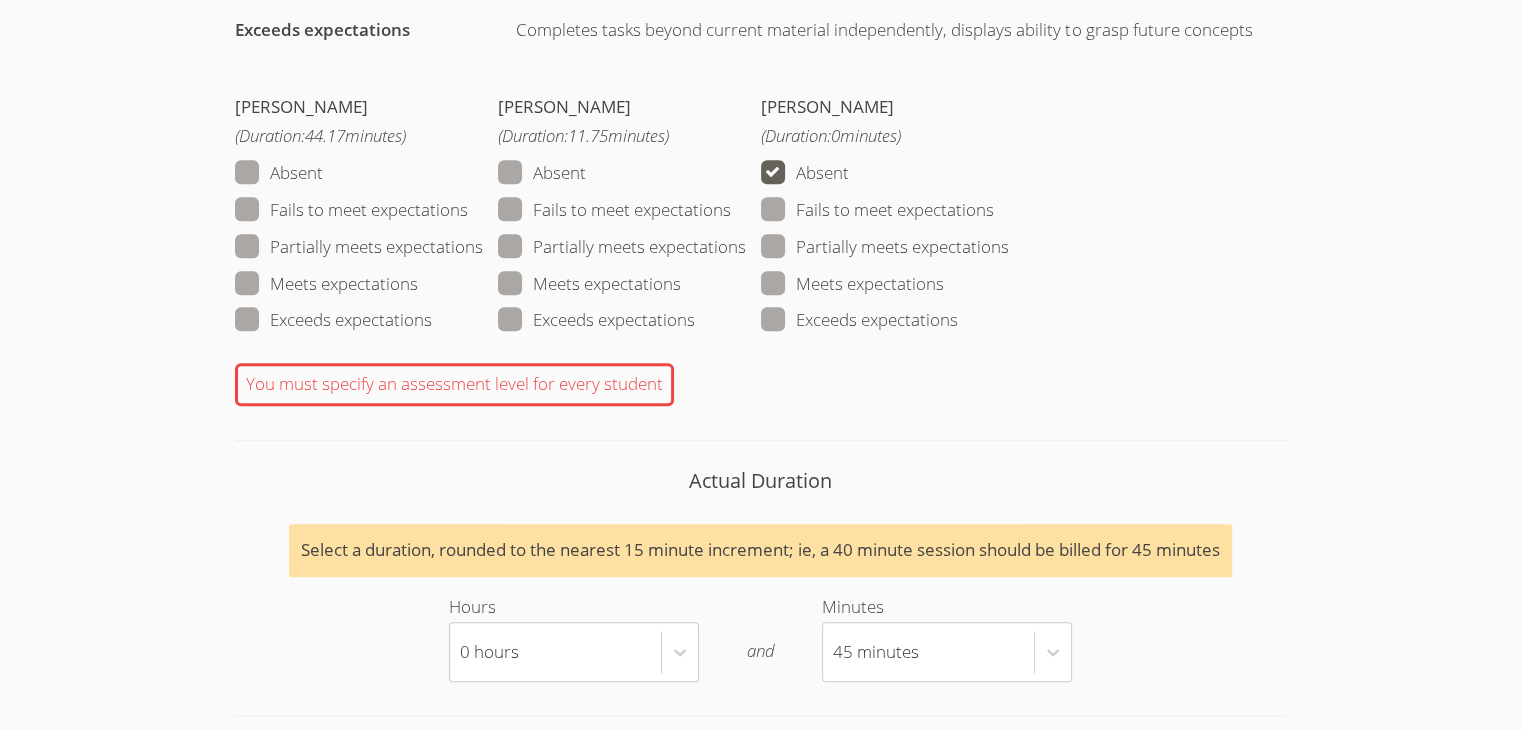 click on "Meets expectations" at bounding box center (326, 284) 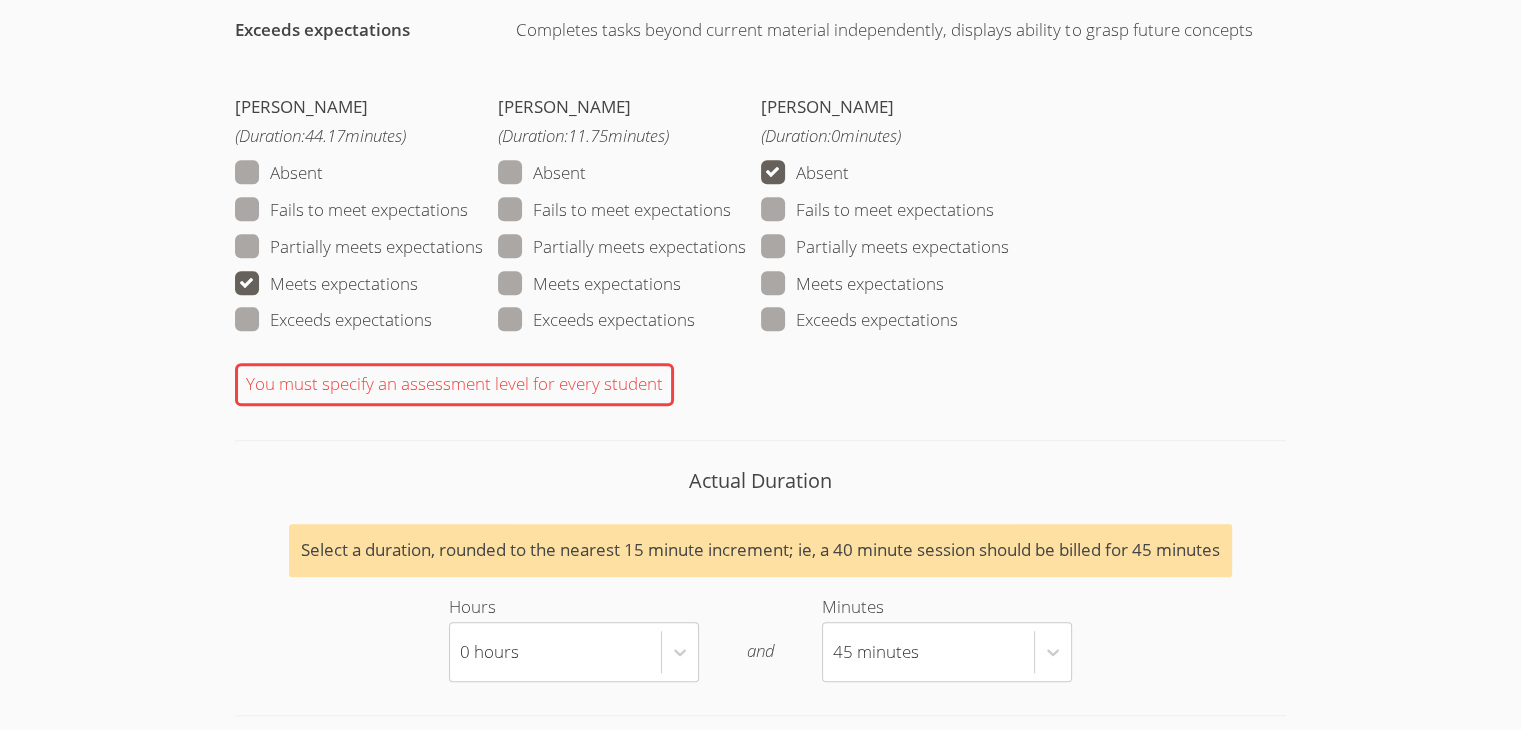 click on "Meets expectations" at bounding box center [589, 284] 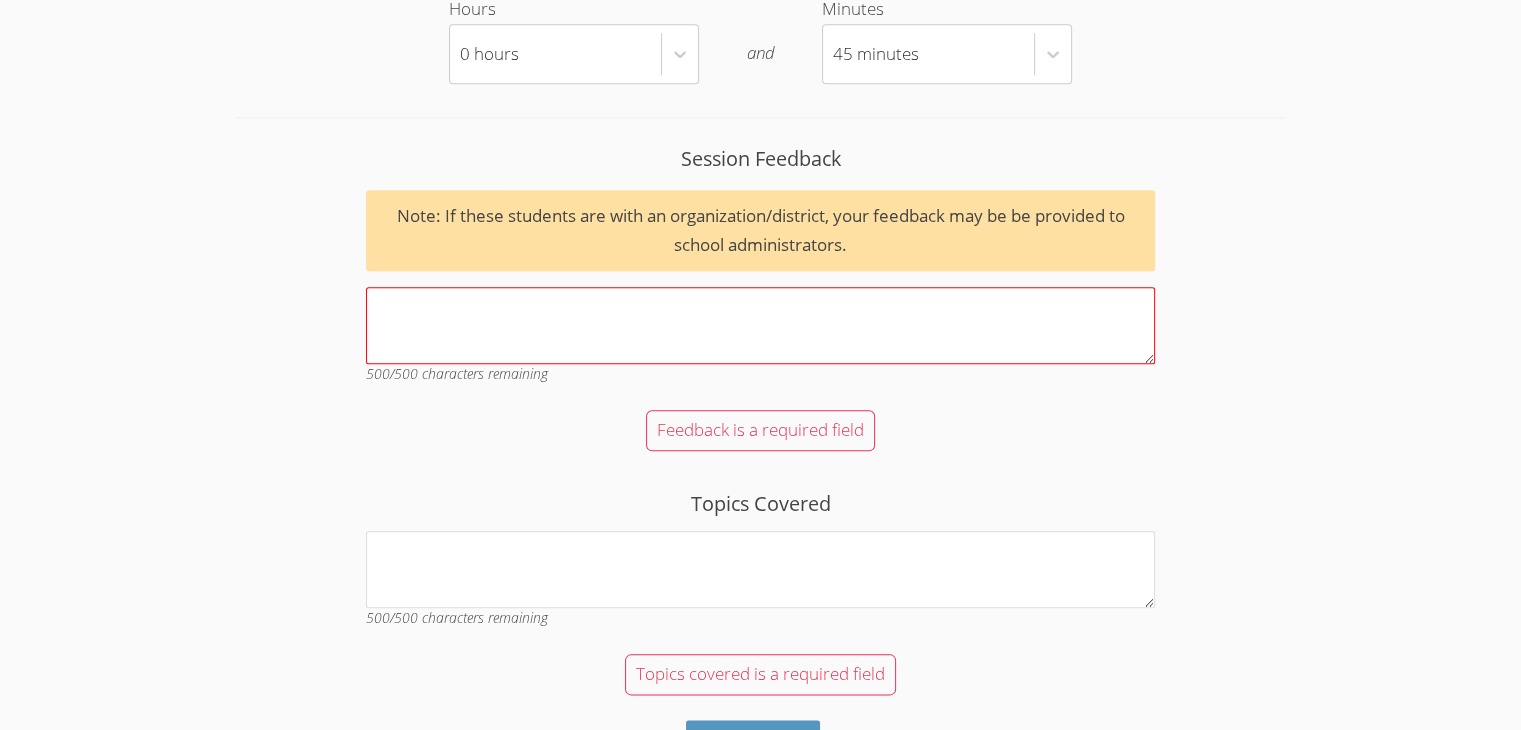 scroll, scrollTop: 2192, scrollLeft: 0, axis: vertical 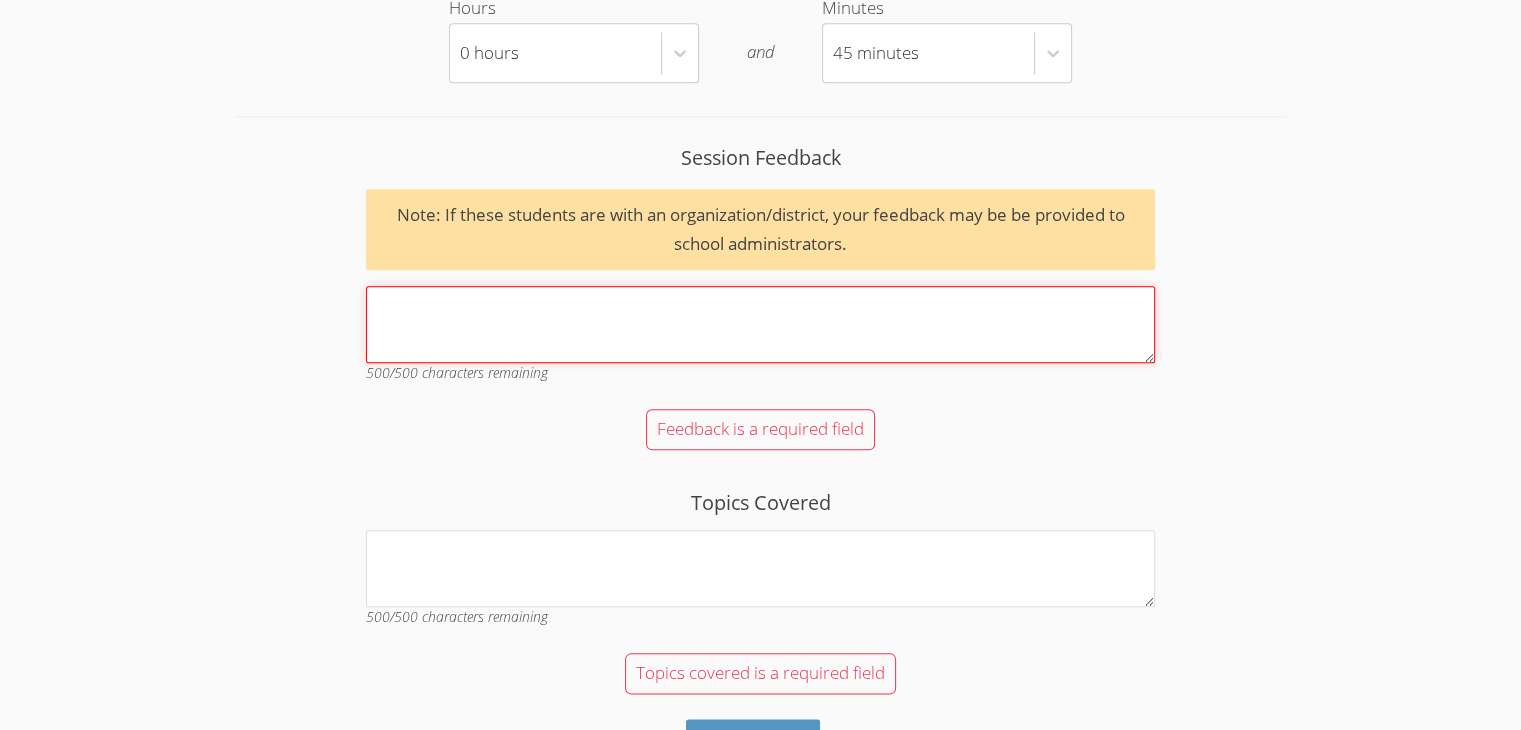 click on "Session Feedback Note: If these students are with an organization/district, your feedback may be be provided to school administrators. 500 /500 characters remaining" at bounding box center [760, 324] 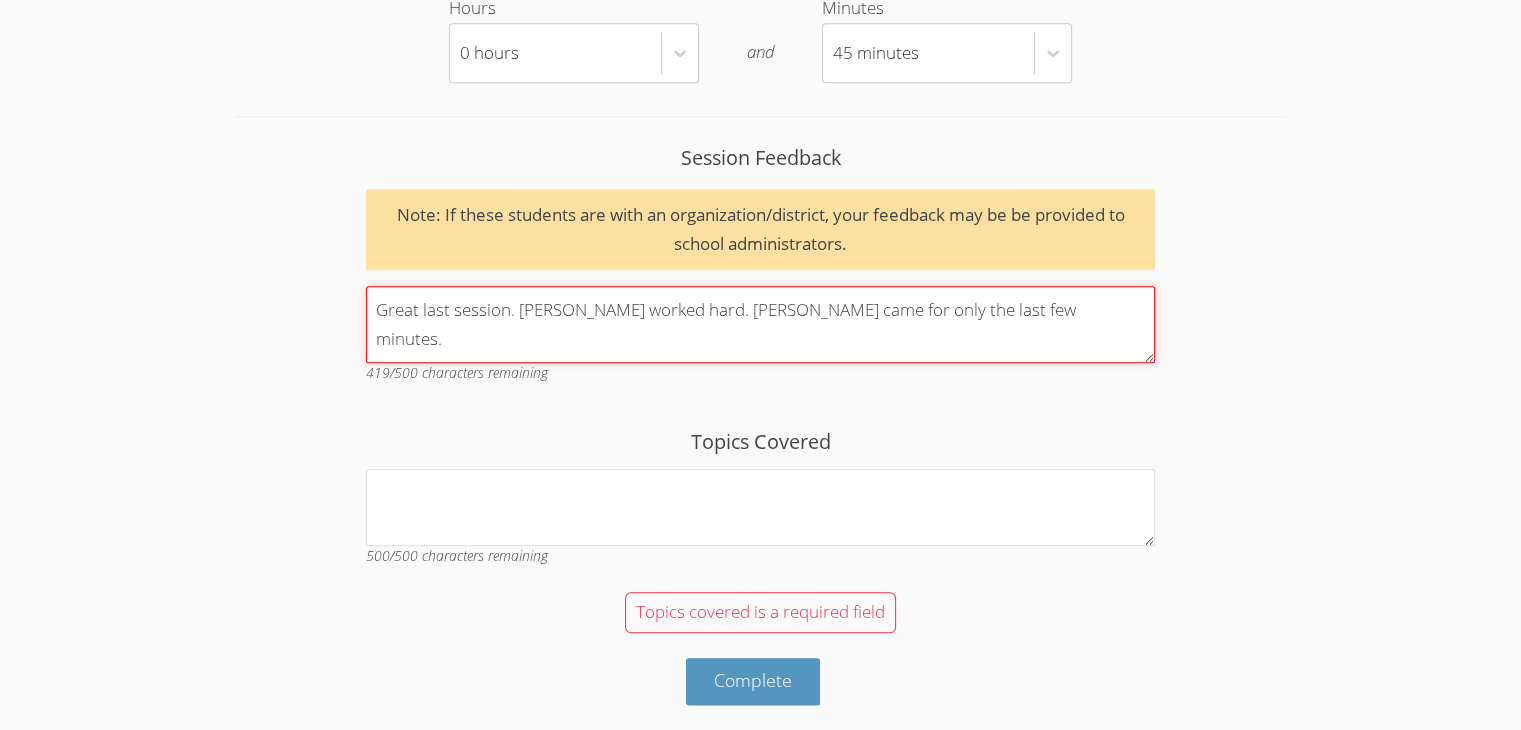 type on "Great last session. Martin worked hard. Aaron came for only the last few minutes." 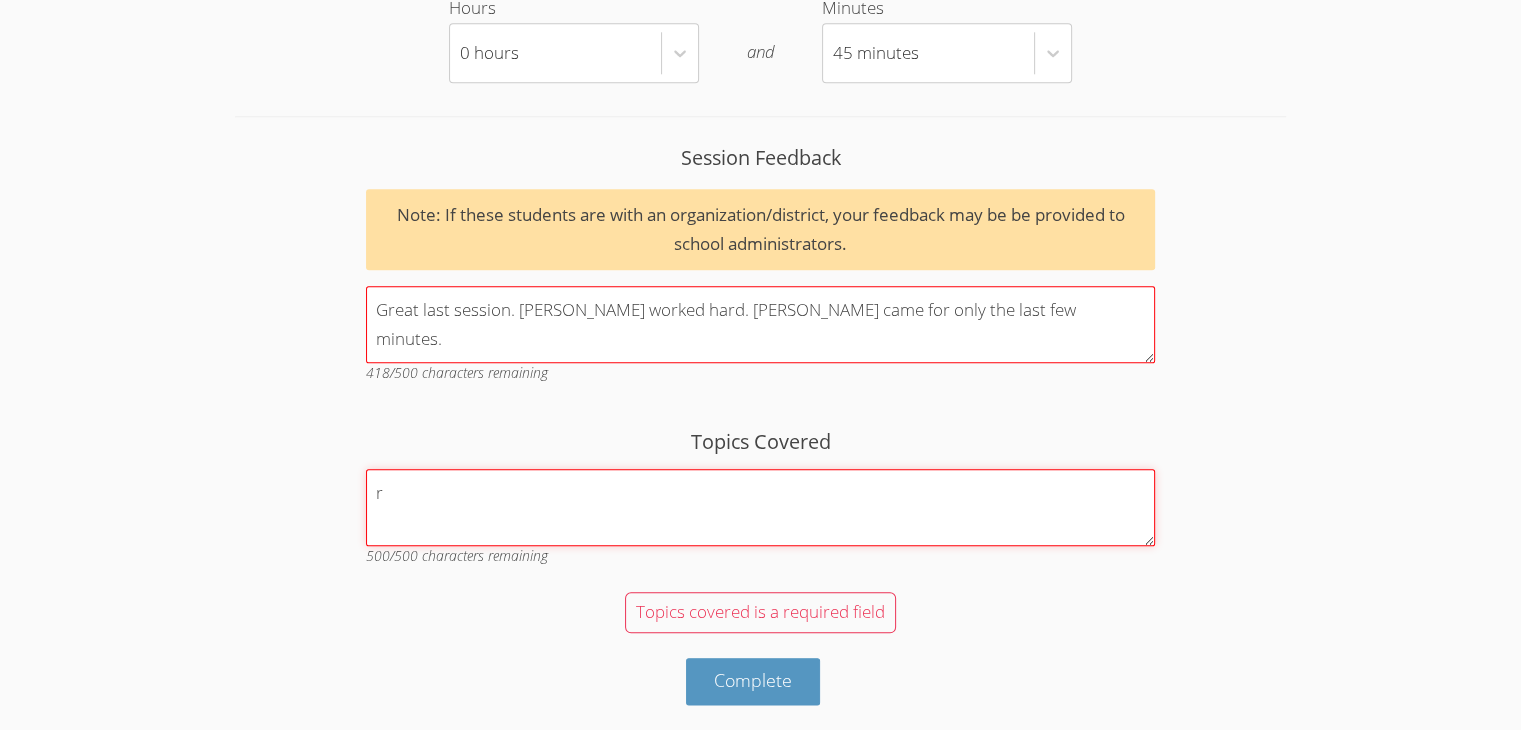 scroll, scrollTop: 2135, scrollLeft: 0, axis: vertical 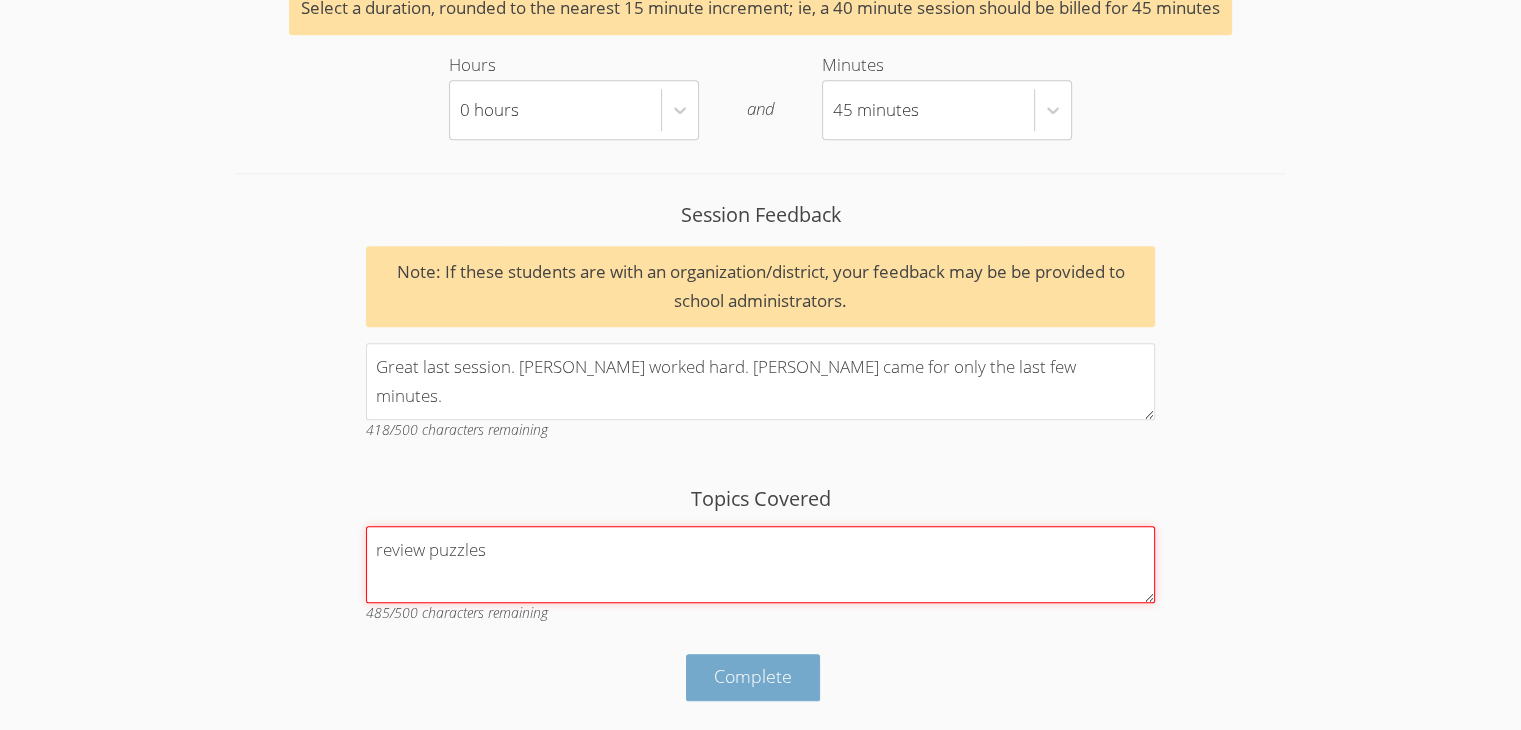 type on "review puzzles" 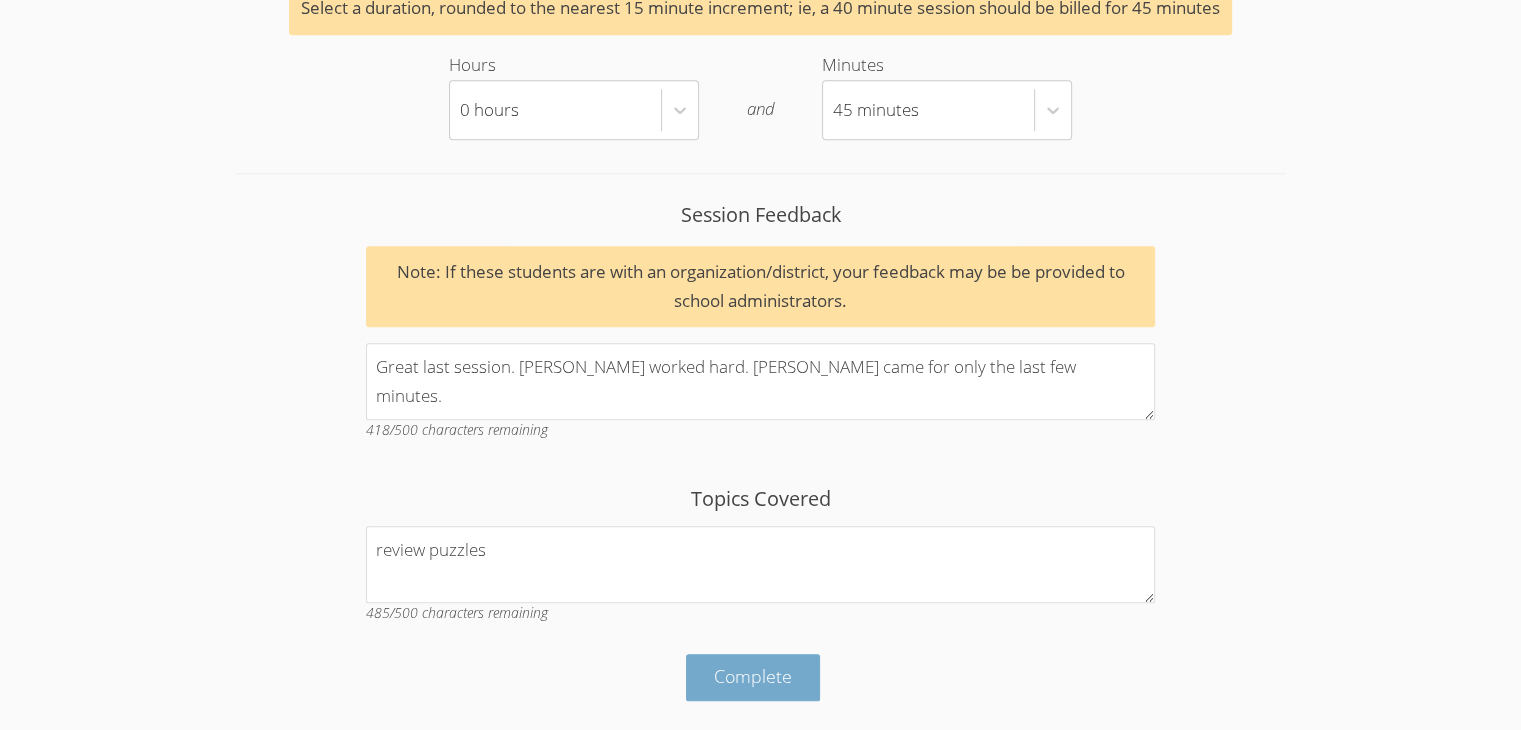 click on "Complete" at bounding box center (753, 677) 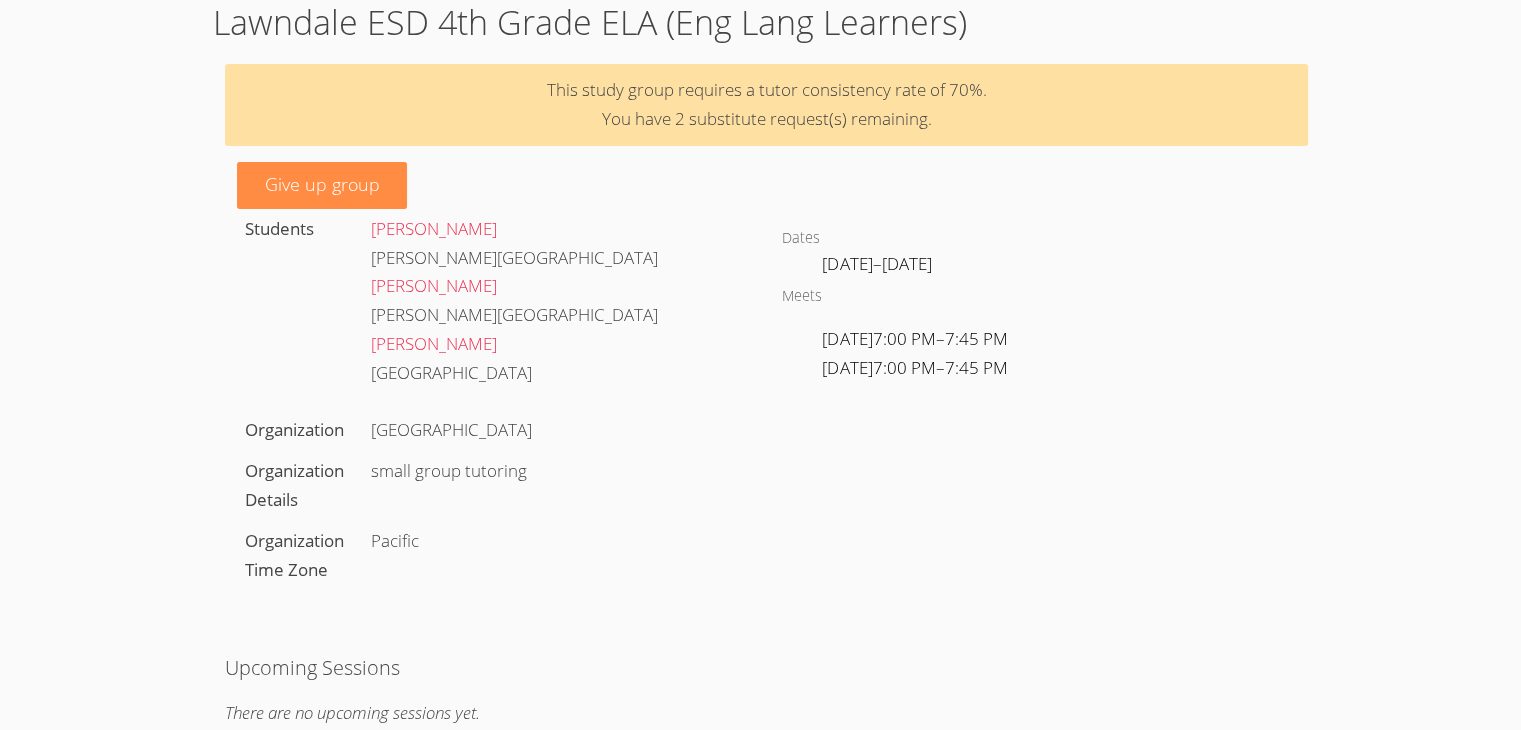 scroll, scrollTop: 0, scrollLeft: 0, axis: both 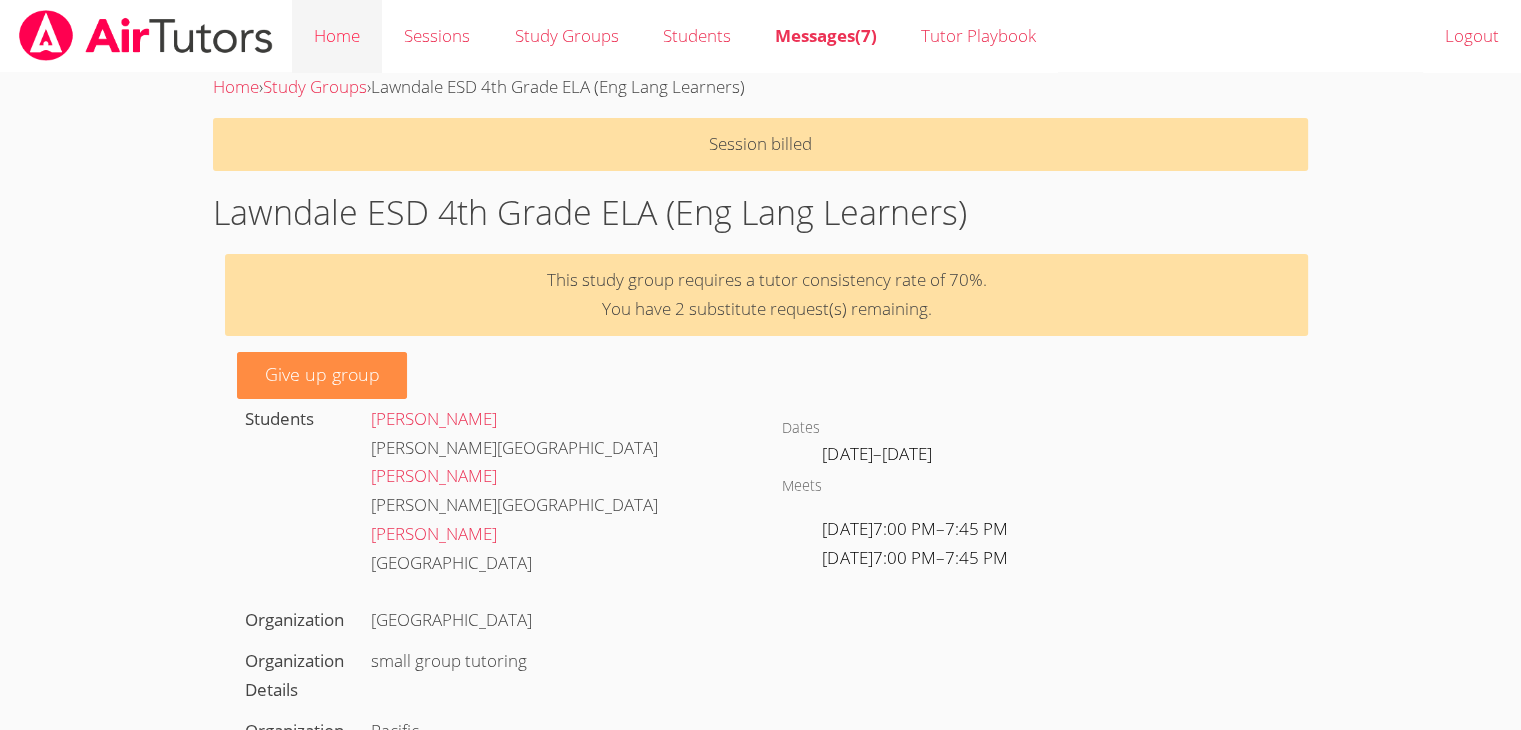 click on "Home" at bounding box center [337, 36] 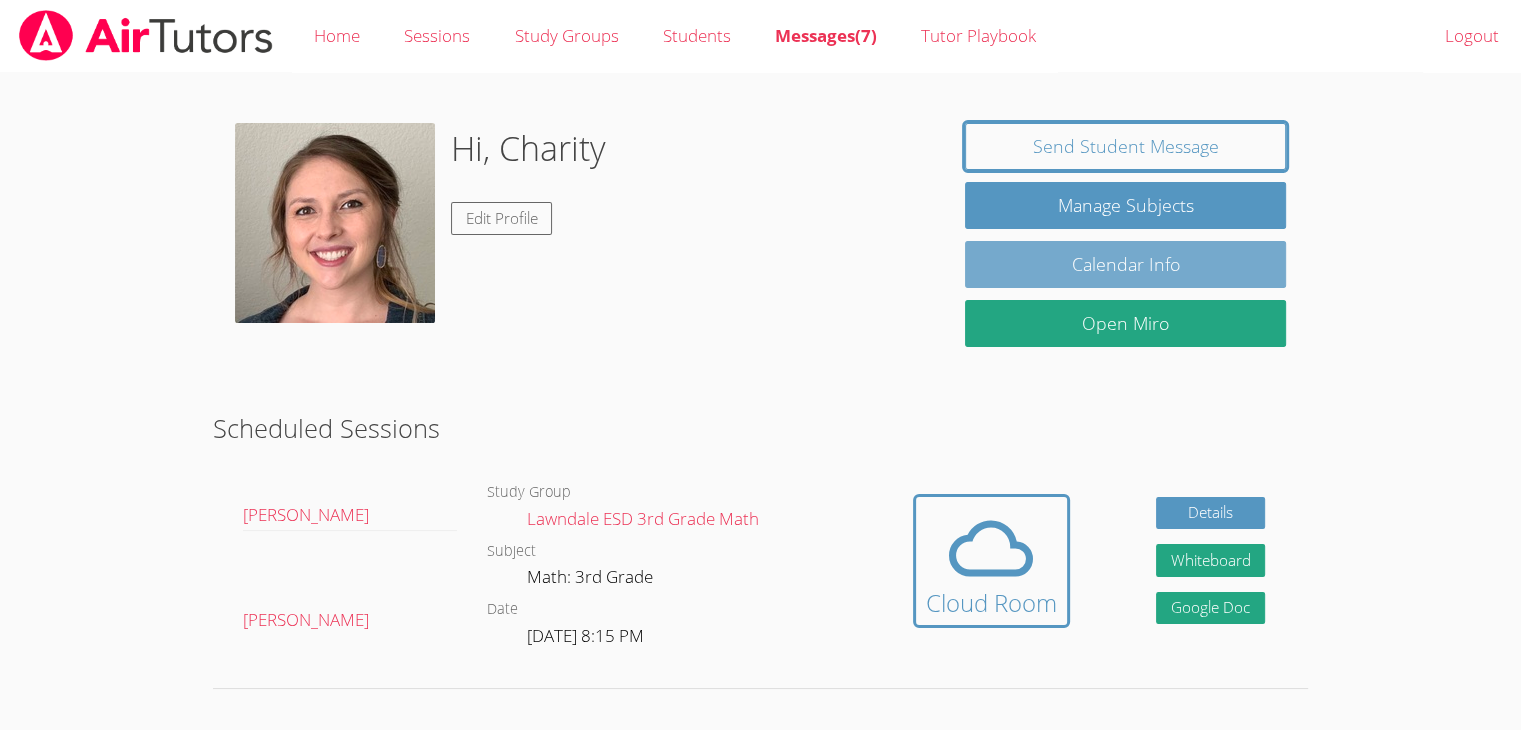 scroll, scrollTop: 17, scrollLeft: 0, axis: vertical 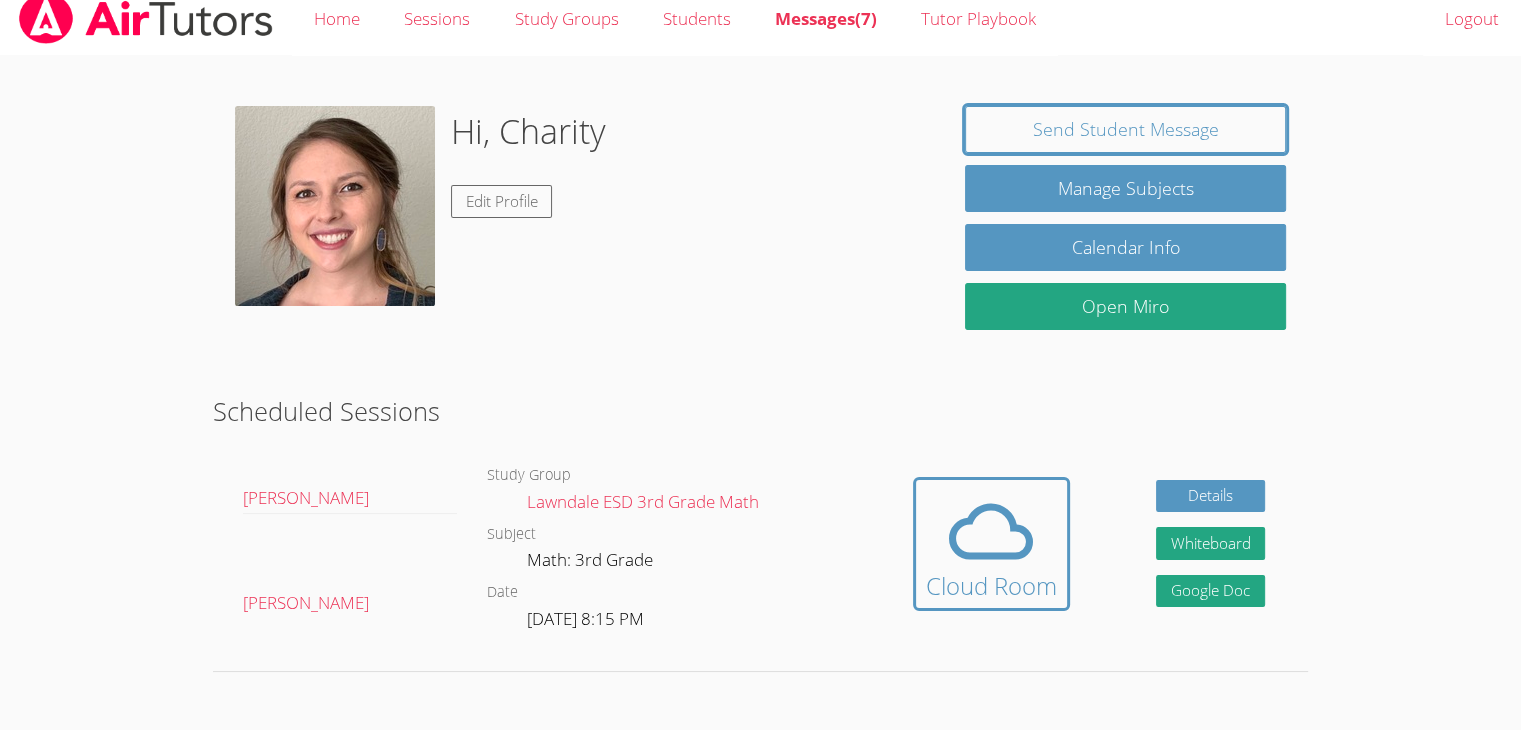 click on "Hidden Cloud Room Details Whiteboard Hidden Google Doc" at bounding box center (1089, 551) 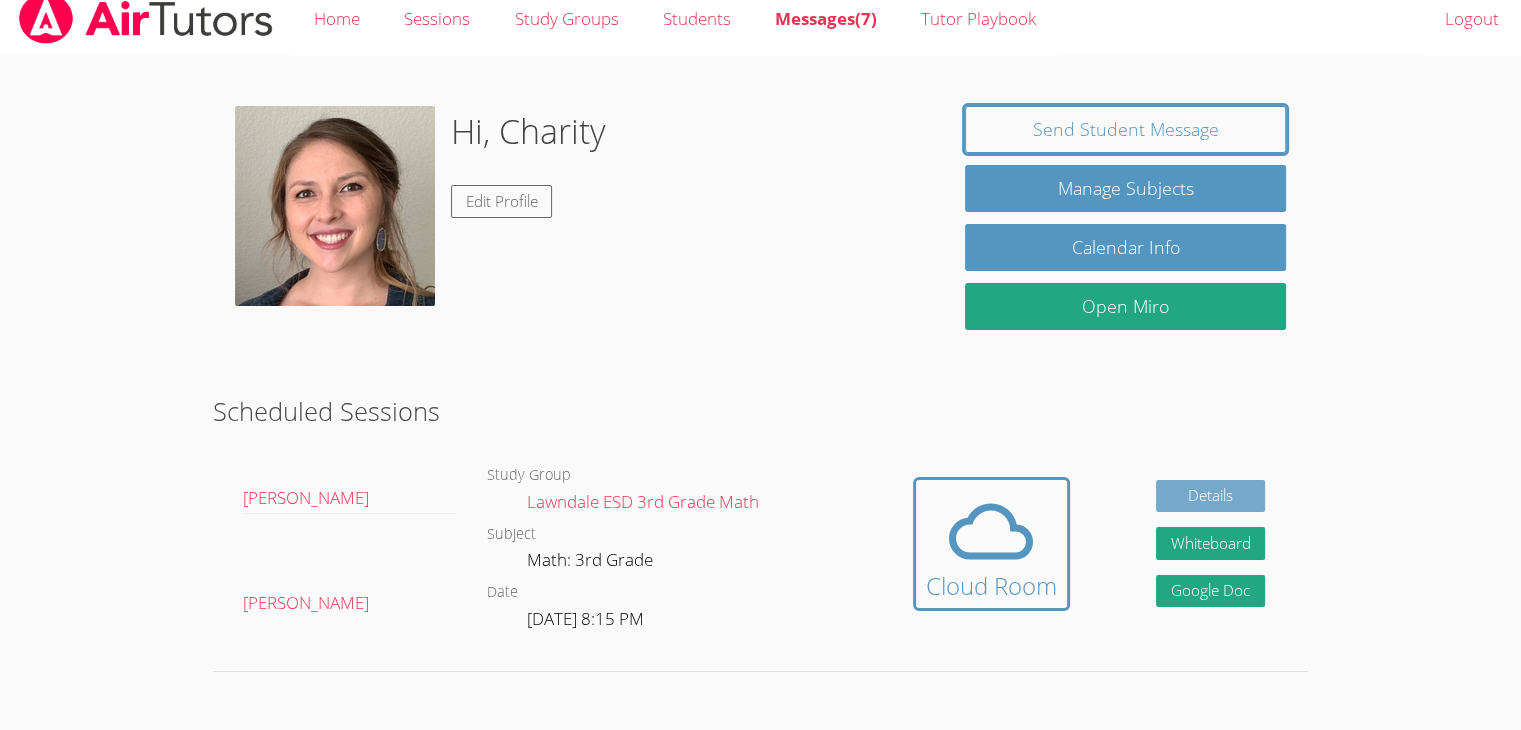 click on "Details" at bounding box center (1211, 496) 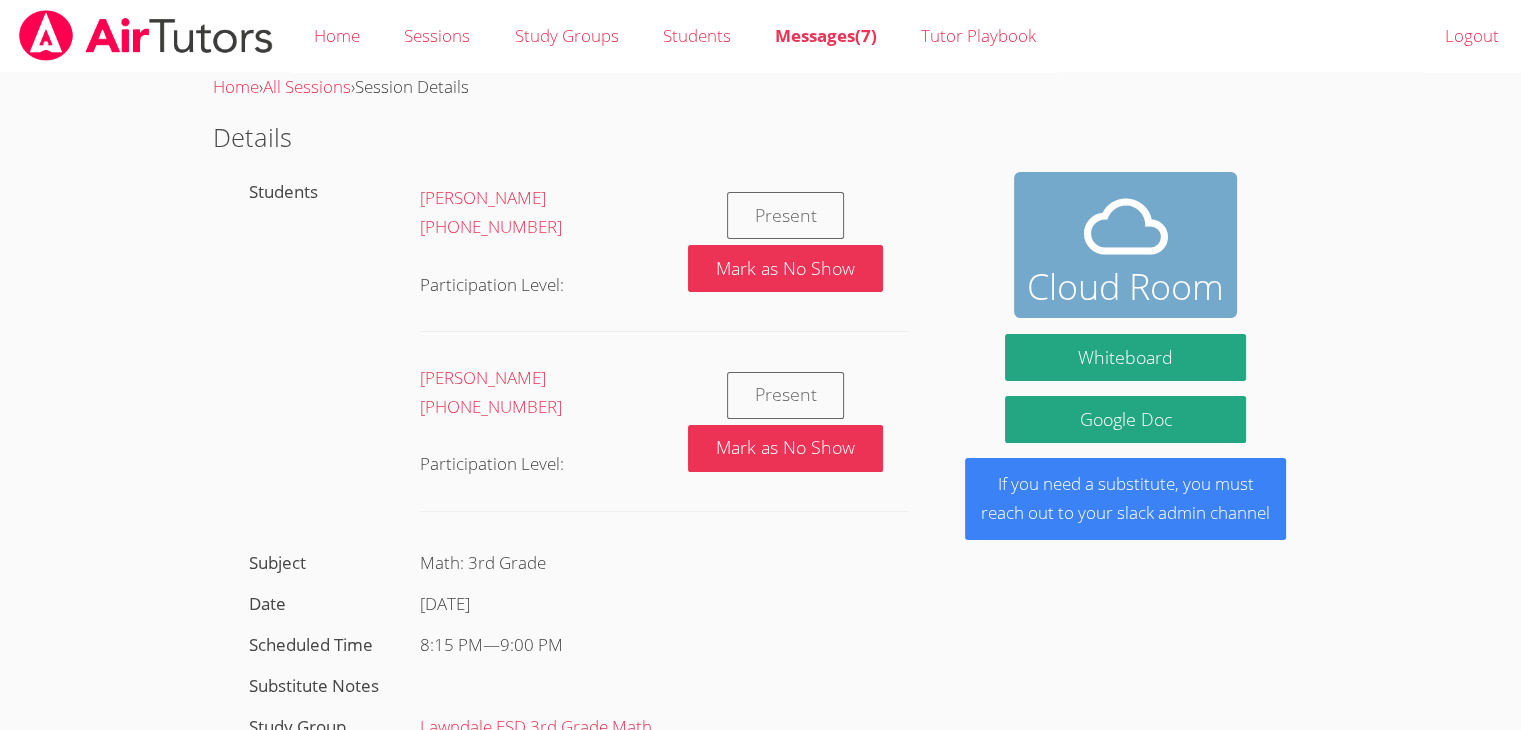 click on "Cloud Room" at bounding box center [1125, 245] 